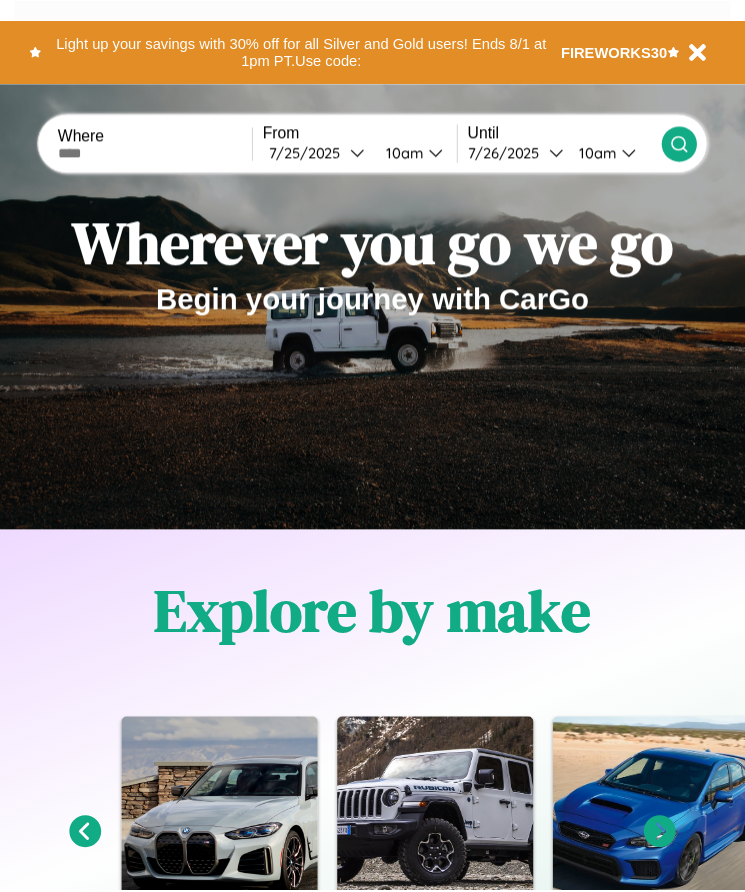 scroll, scrollTop: 0, scrollLeft: 0, axis: both 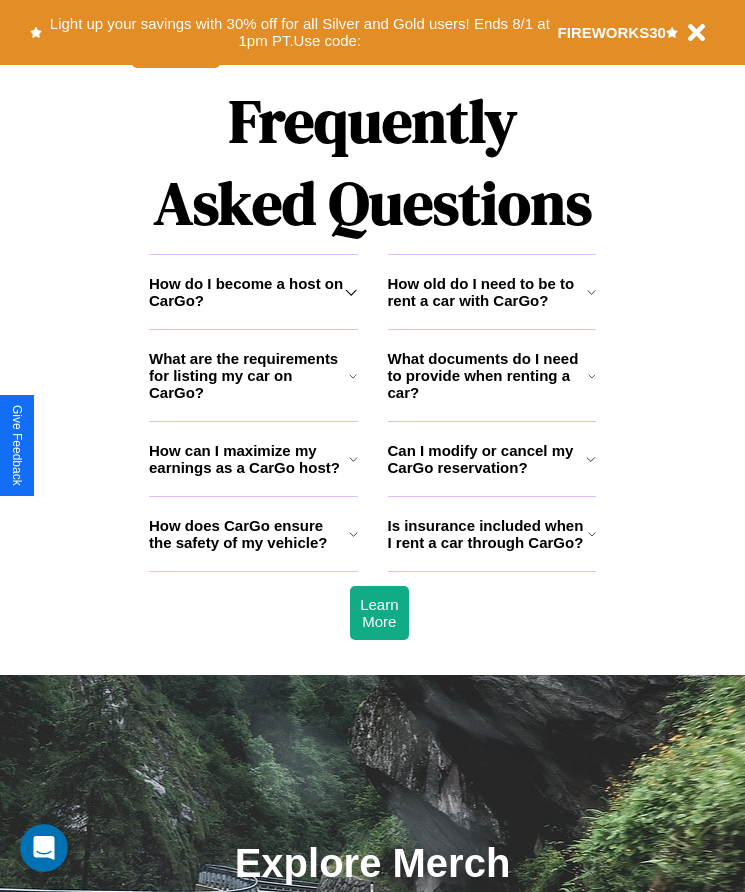click on "Can I modify or cancel my CarGo reservation?" at bounding box center [487, 459] 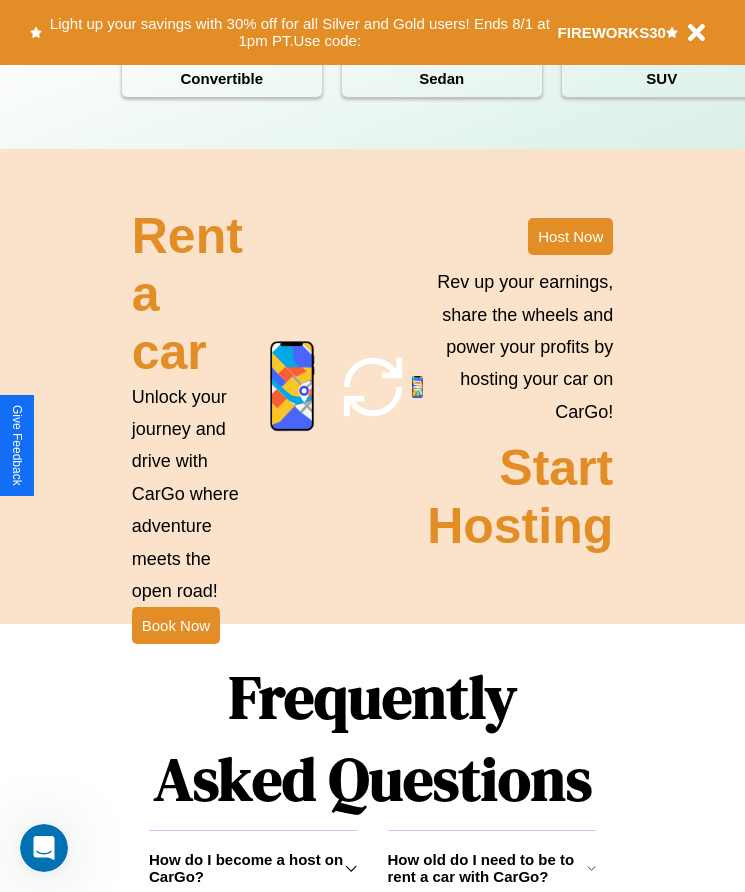 scroll, scrollTop: 1998, scrollLeft: 0, axis: vertical 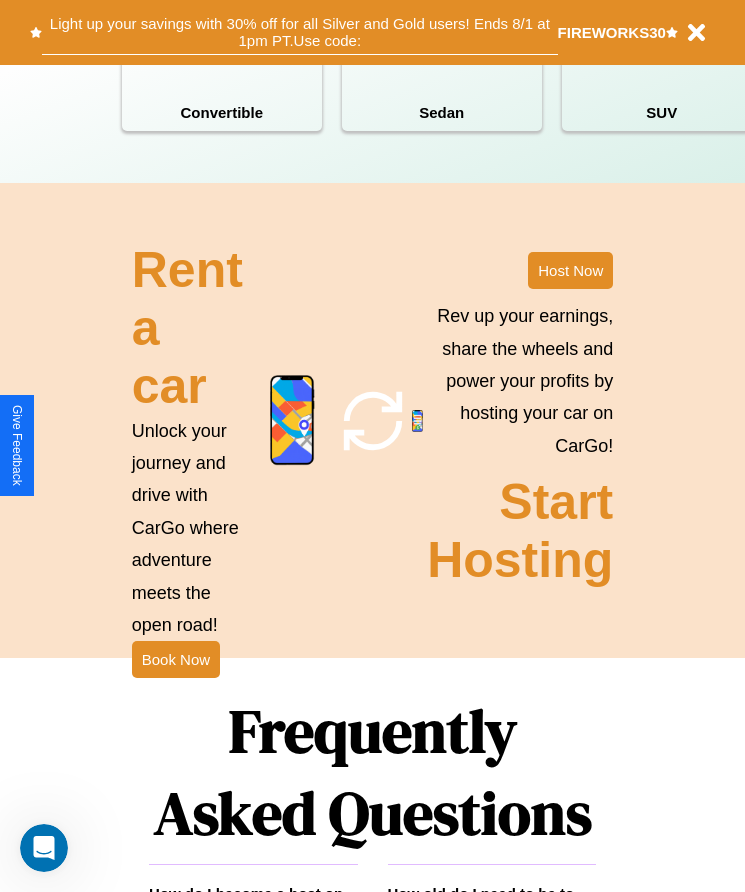 click on "Light up your savings with 30% off for all Silver and Gold users! Ends 8/1 at 1pm PT.  Use code:" at bounding box center (299, 32) 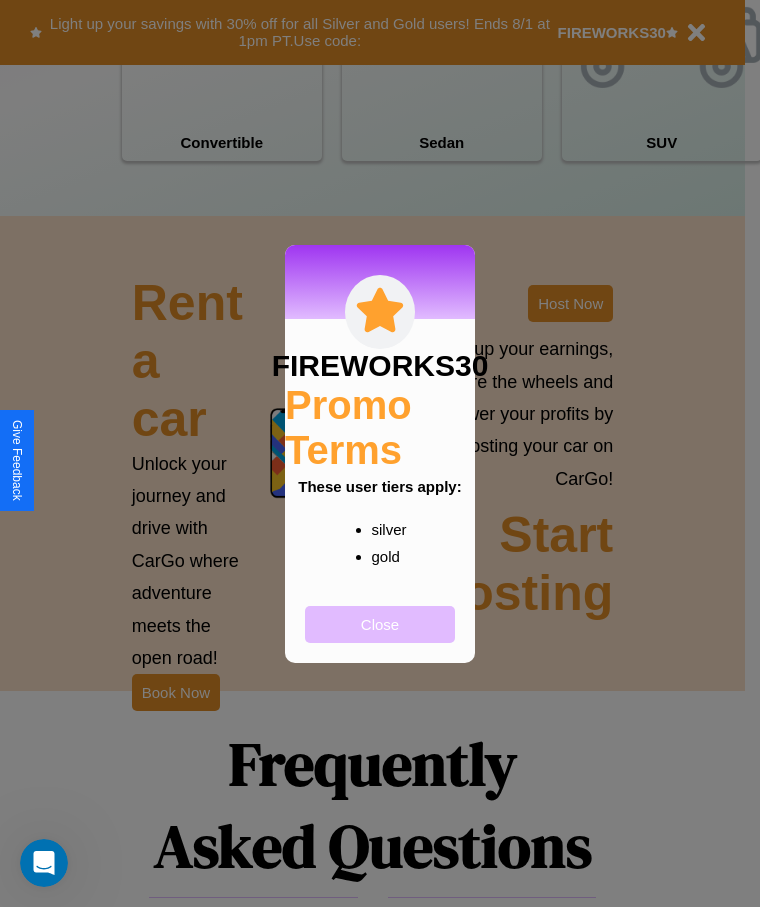 click on "Close" at bounding box center (380, 624) 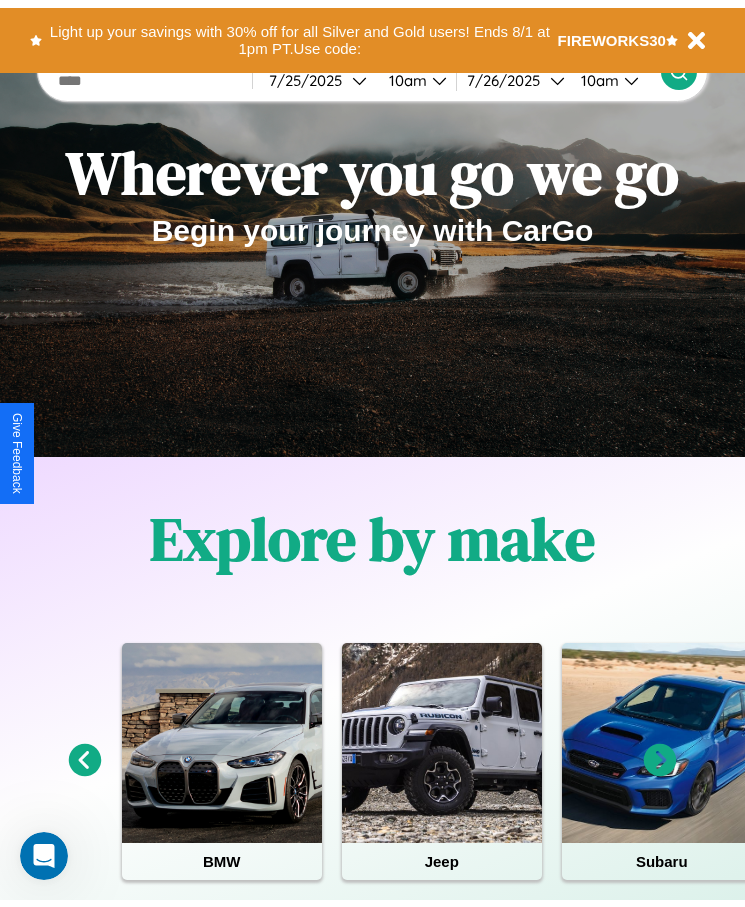 scroll, scrollTop: 0, scrollLeft: 0, axis: both 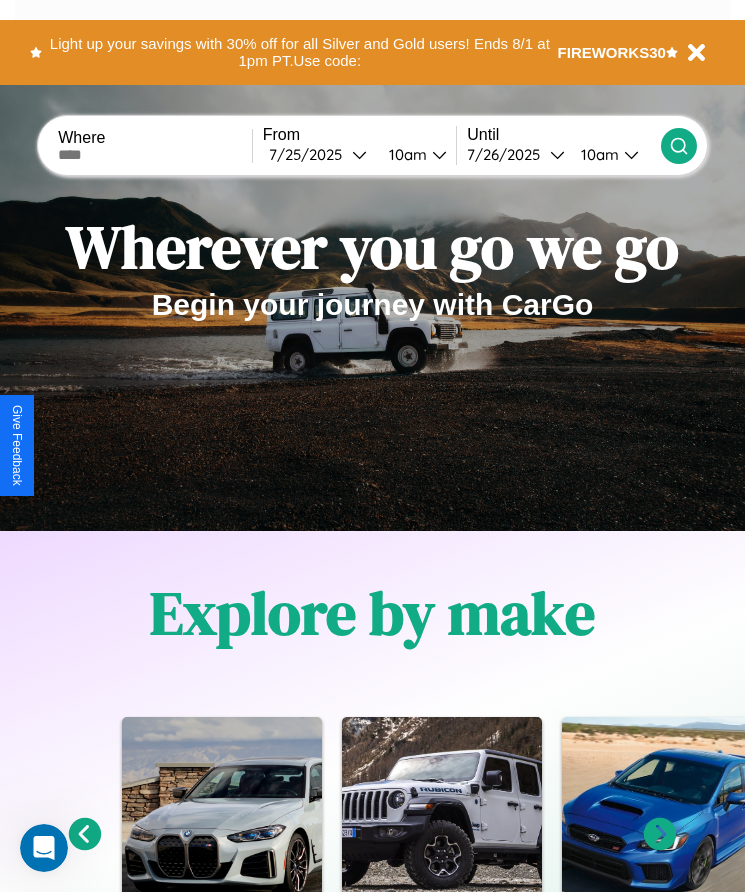 click at bounding box center [155, 155] 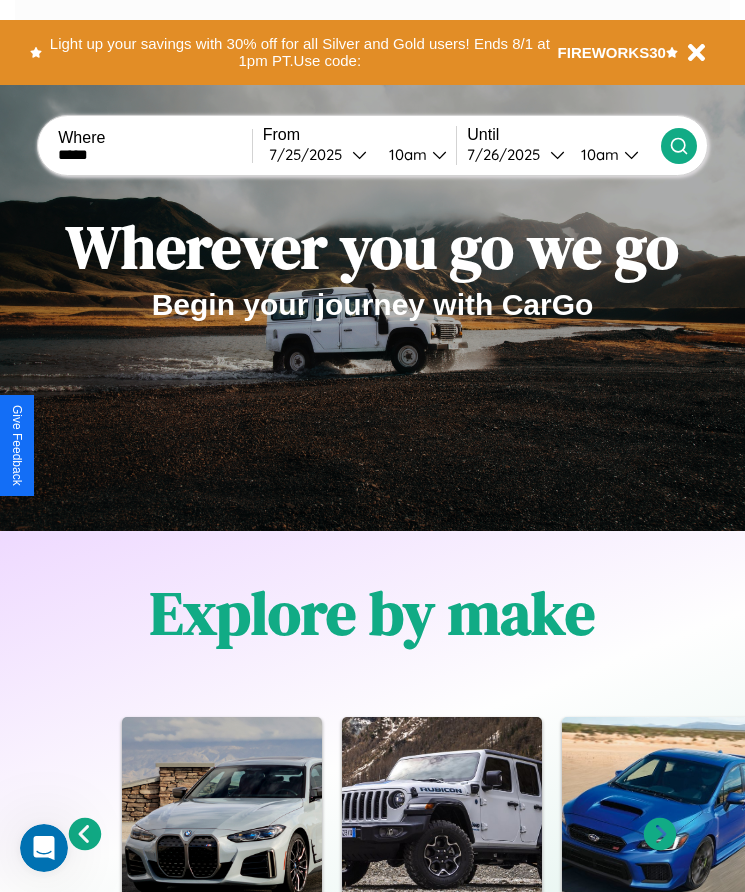 type on "*****" 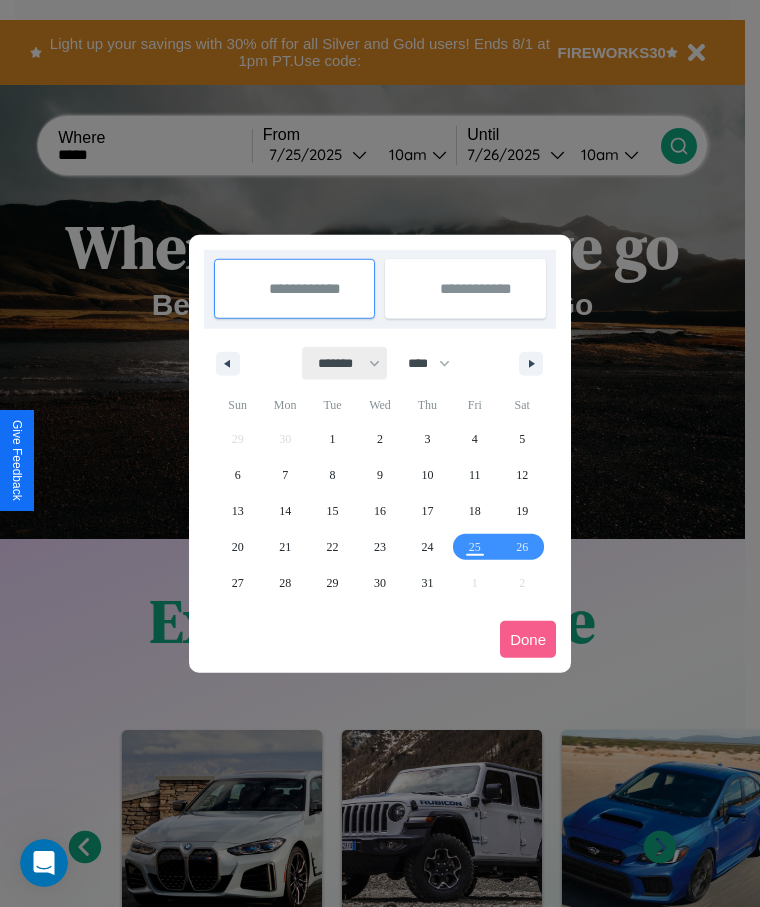 click on "******* ******** ***** ***** *** **** **** ****** ********* ******* ******** ********" at bounding box center [345, 363] 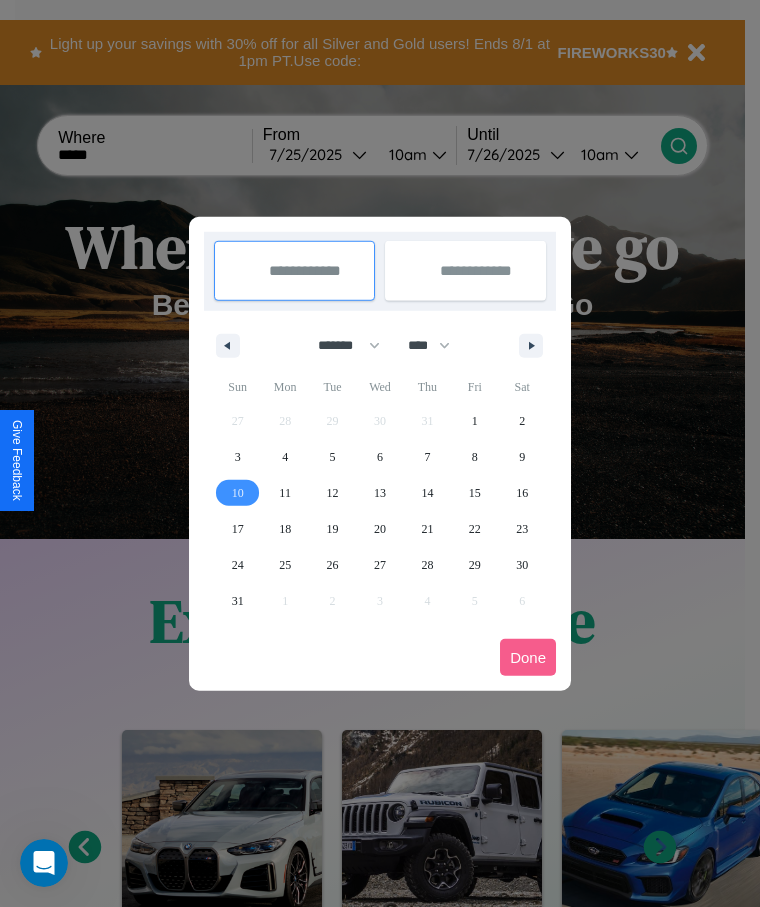 click on "10" at bounding box center [238, 493] 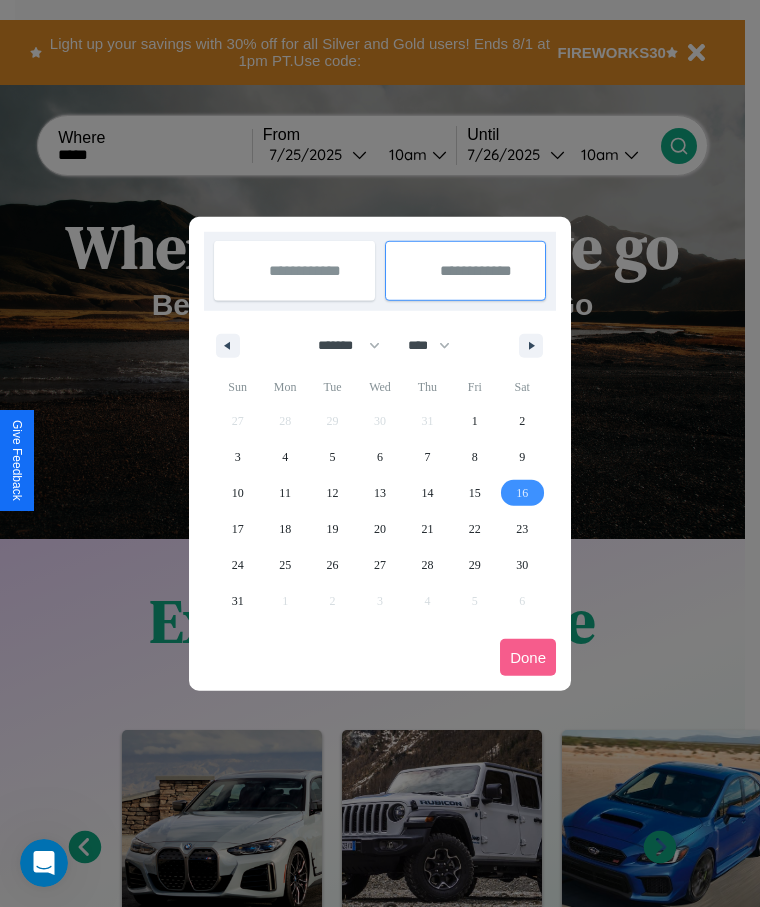 click on "16" at bounding box center (522, 493) 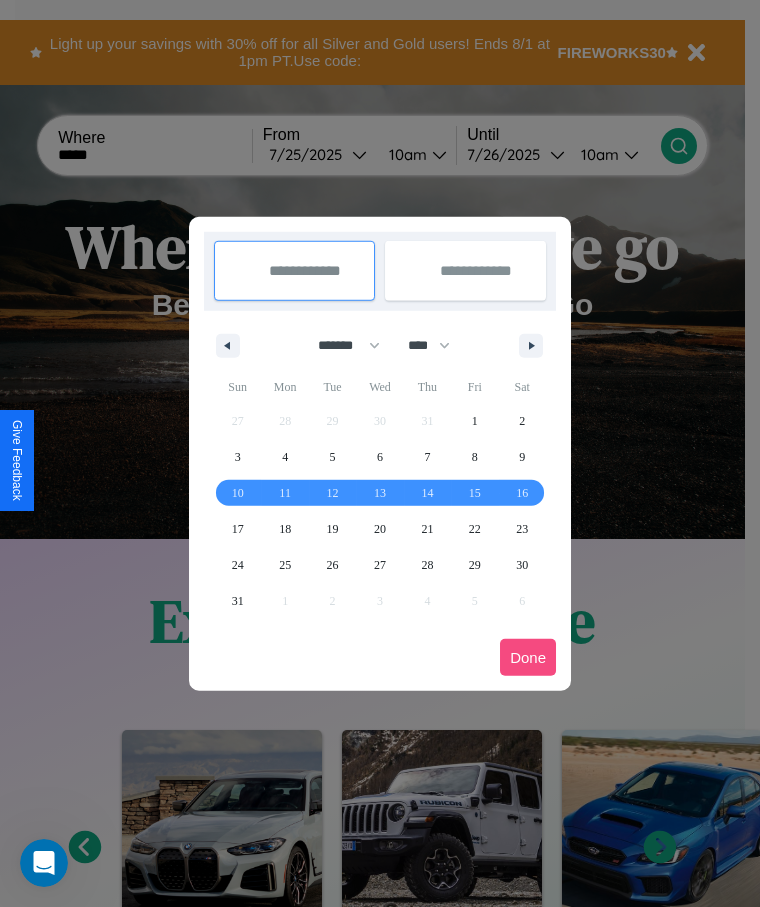 click on "Done" at bounding box center (528, 657) 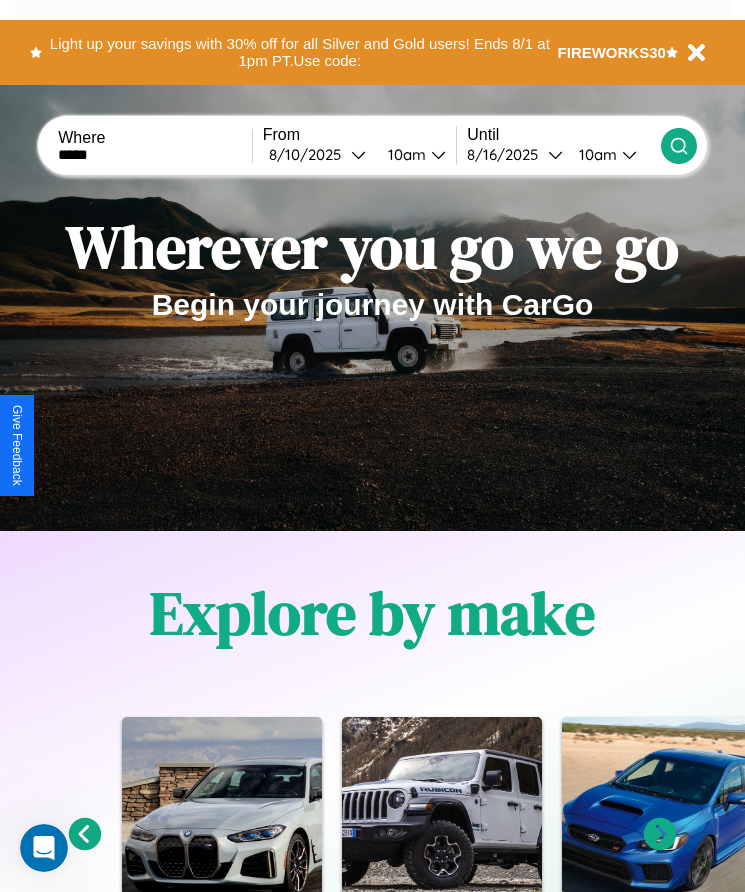 click 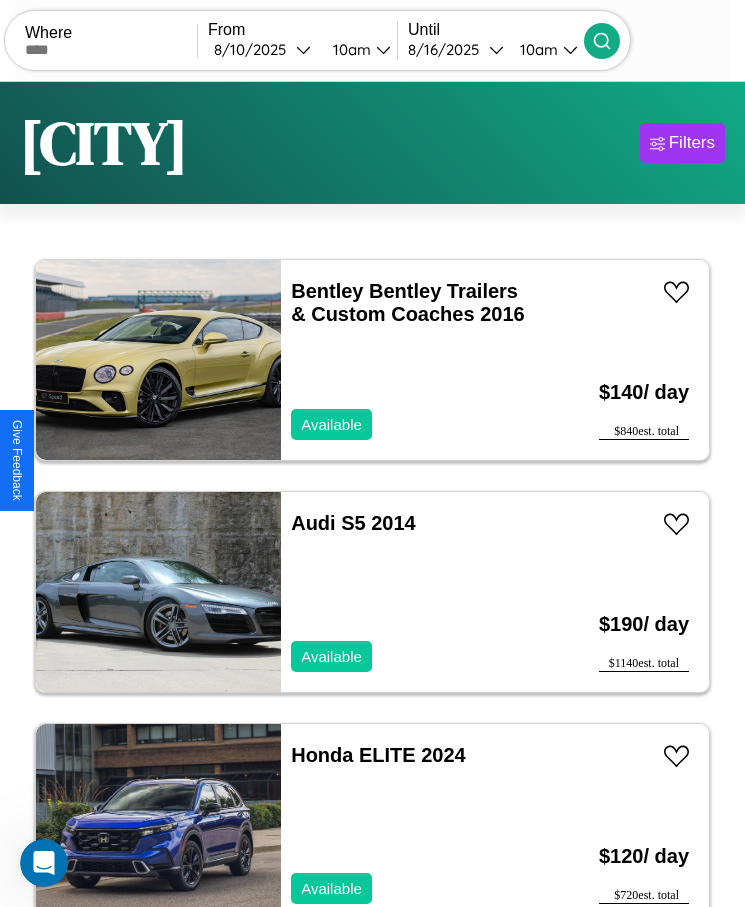 scroll, scrollTop: 50, scrollLeft: 0, axis: vertical 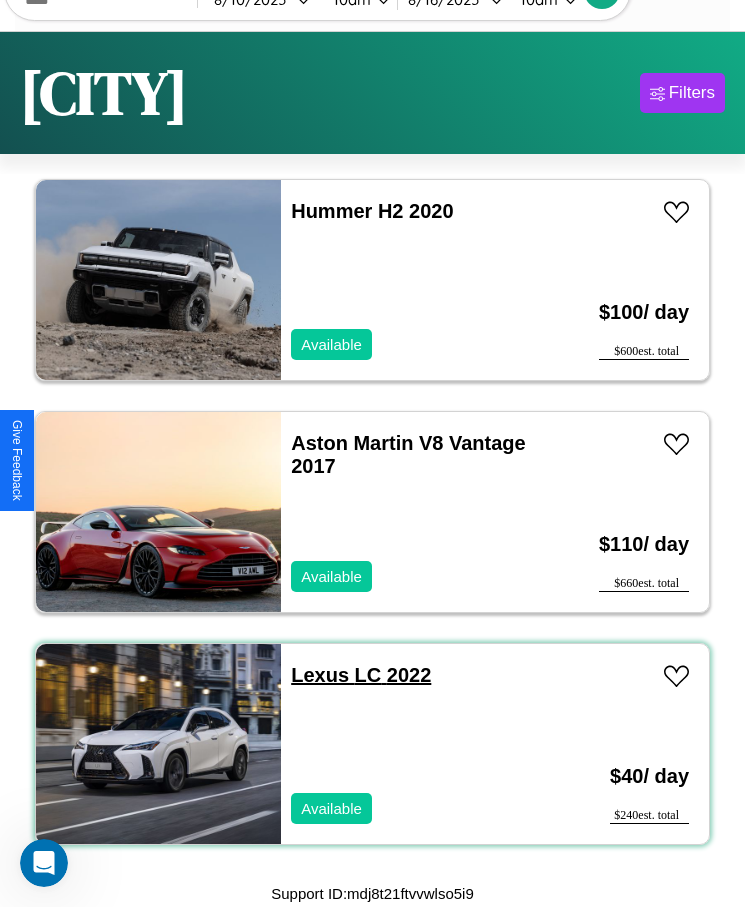 click on "Lexus   LC   2022" at bounding box center [361, 675] 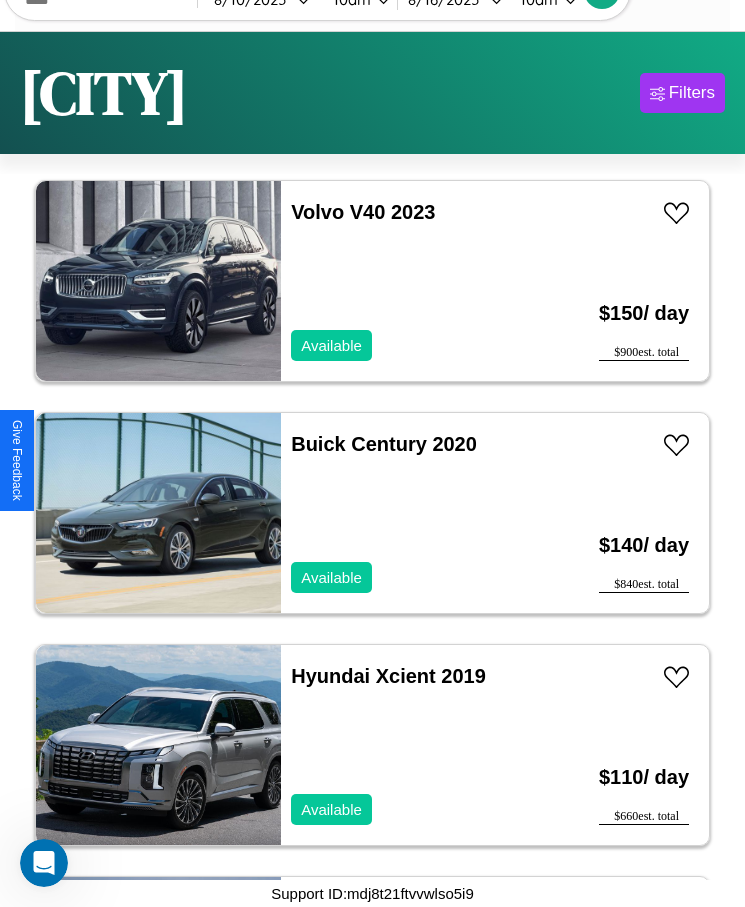 scroll, scrollTop: 1407, scrollLeft: 0, axis: vertical 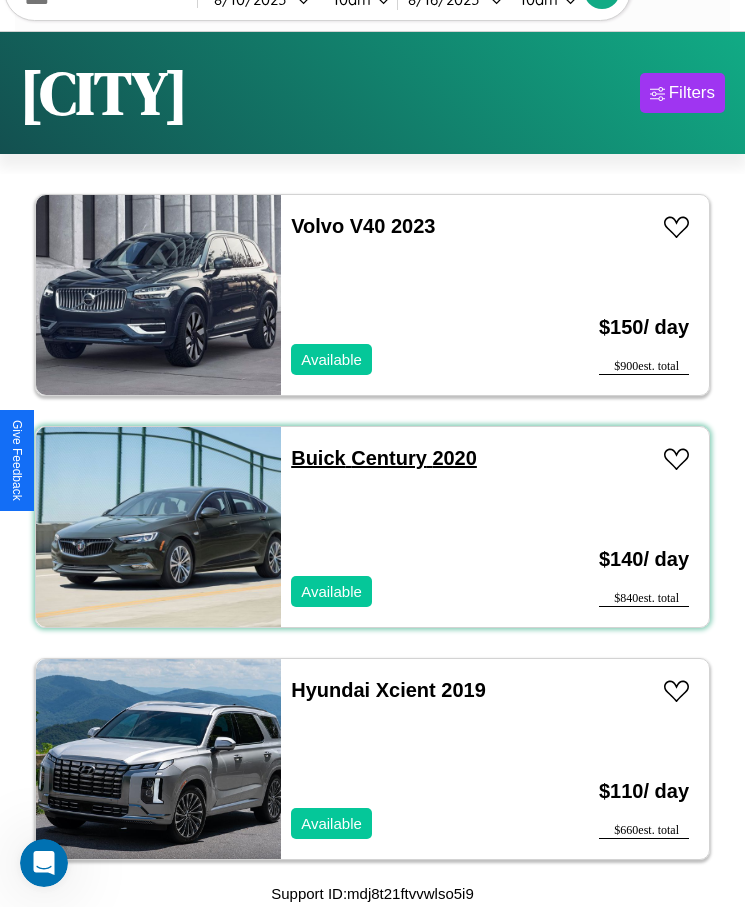 click on "Buick   Century   2020" at bounding box center (384, 458) 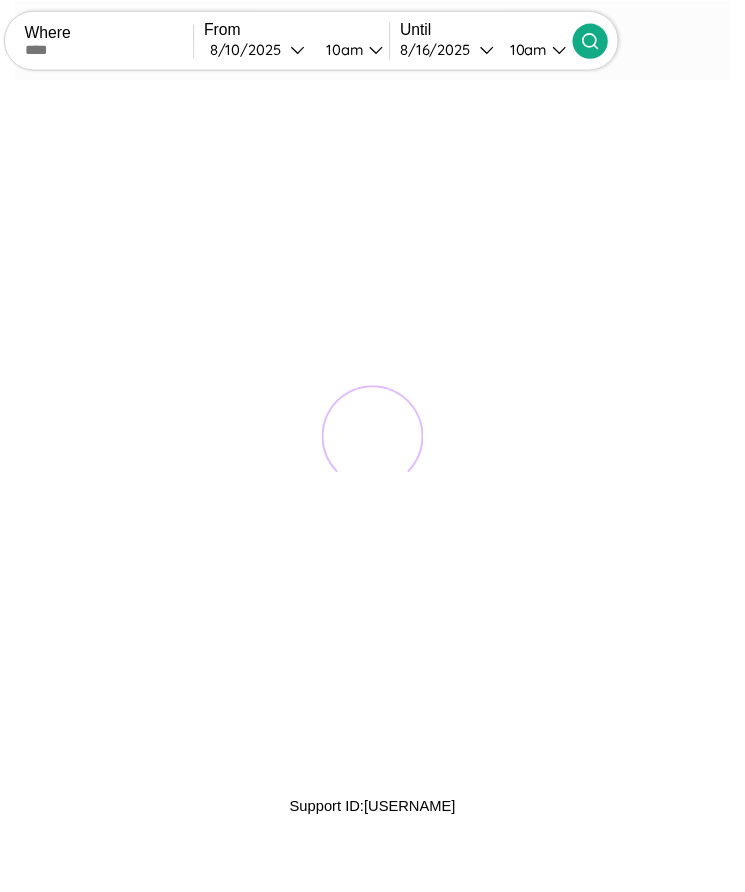 scroll, scrollTop: 0, scrollLeft: 0, axis: both 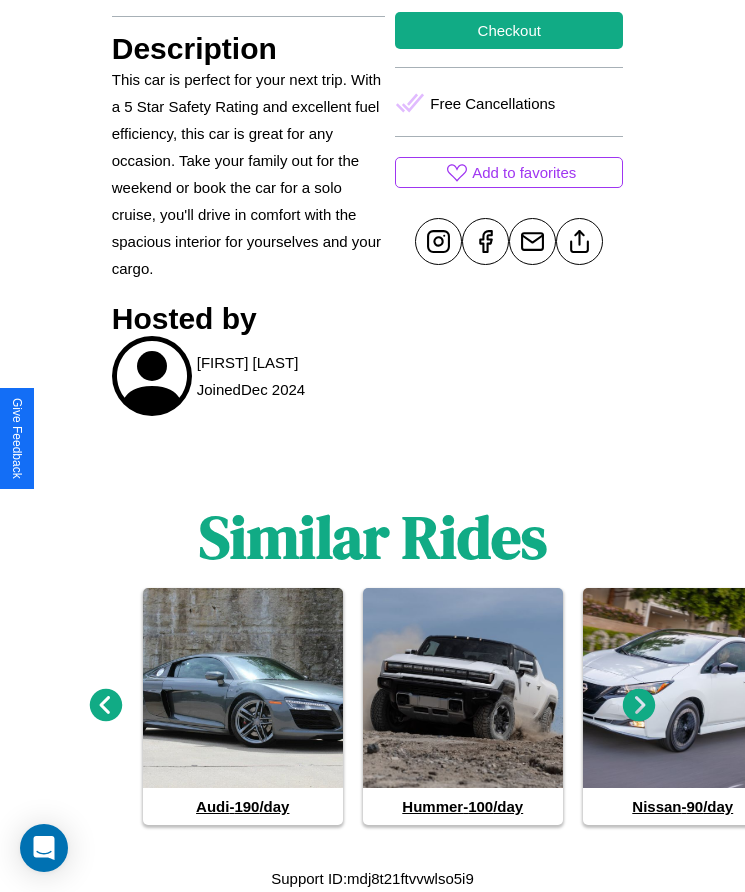click 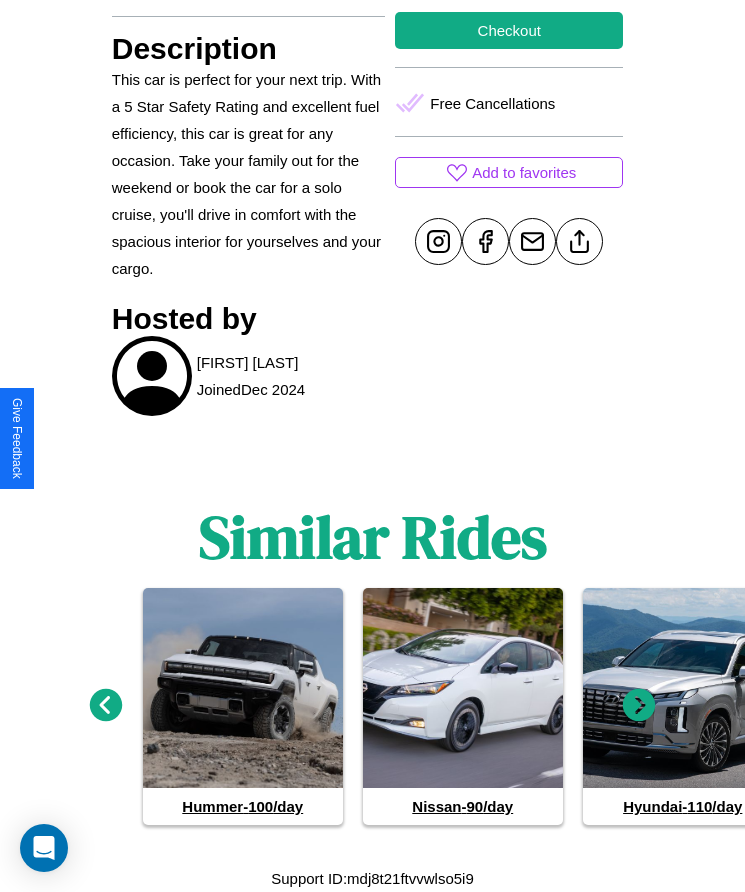 click 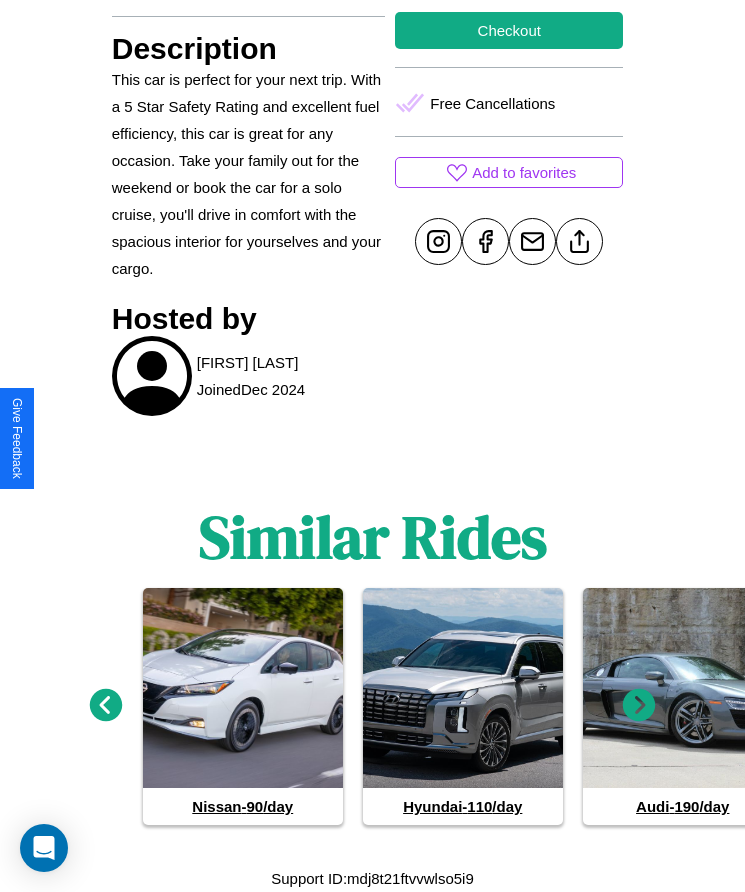 click 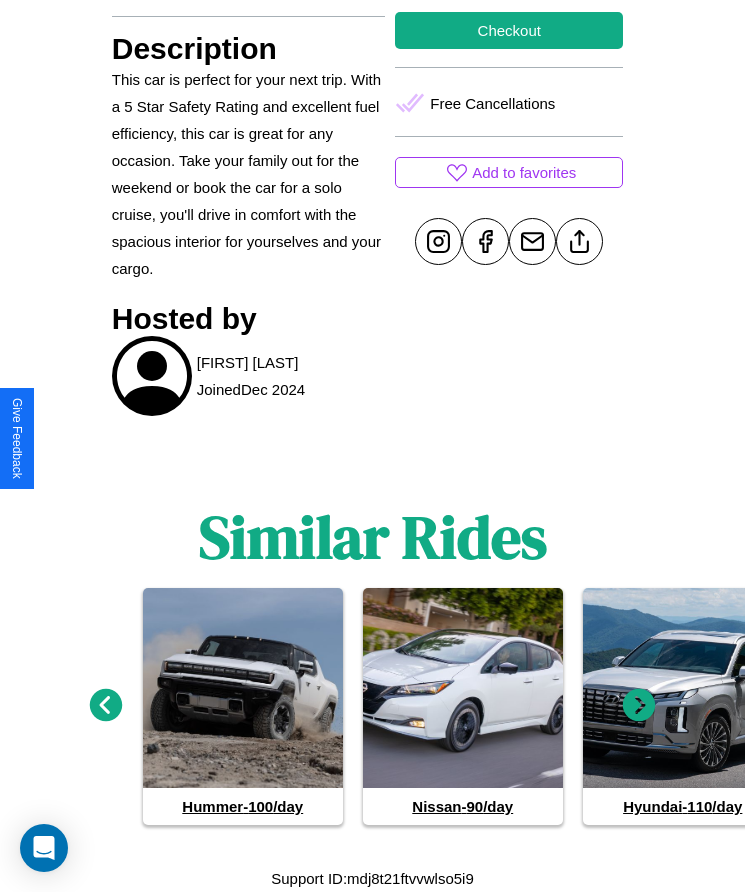 click 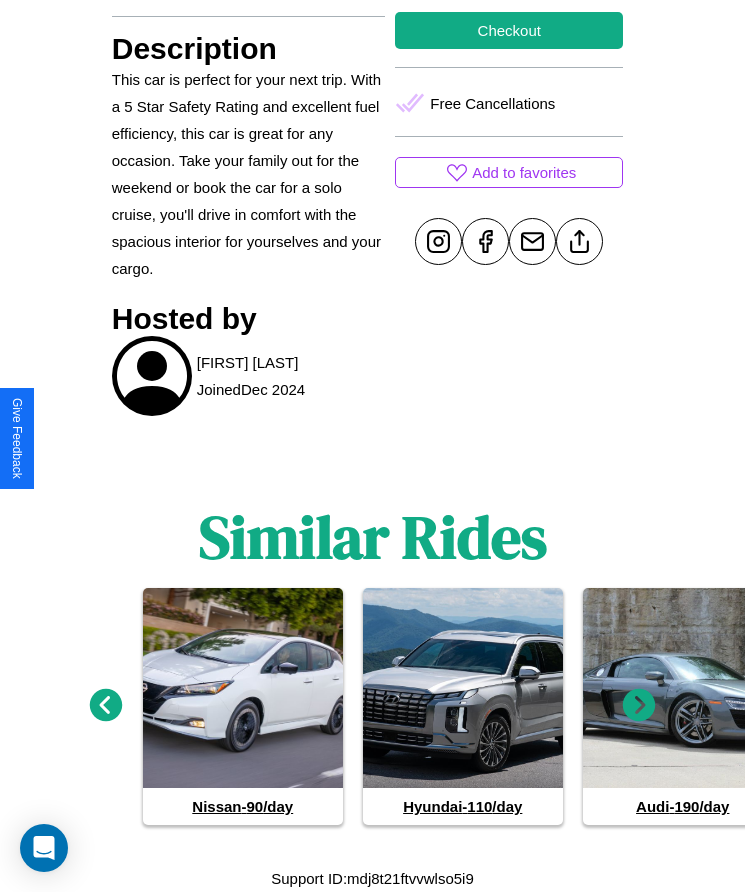 click 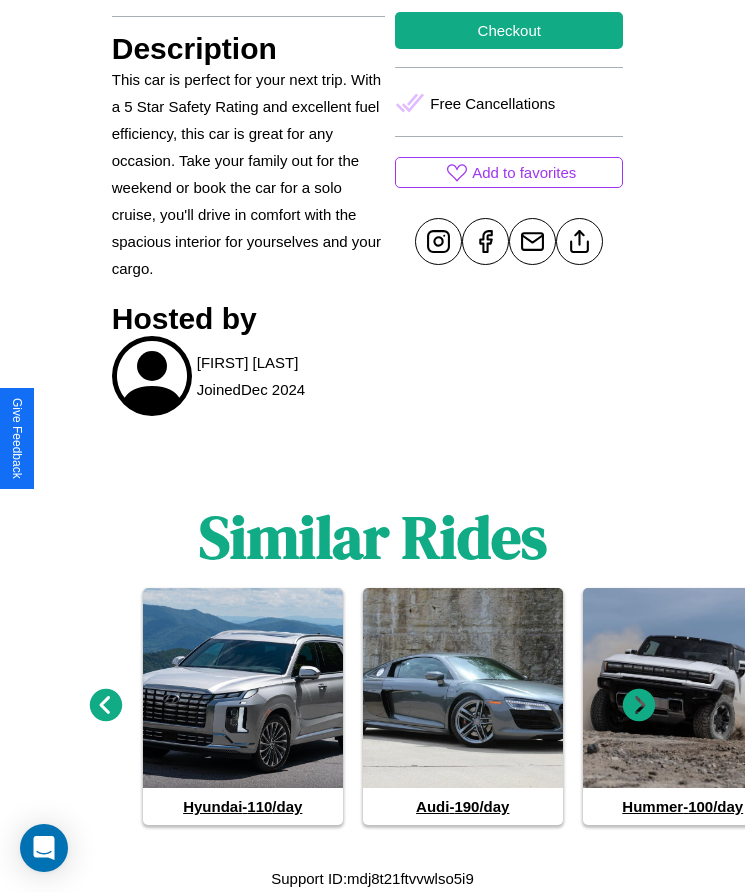 scroll, scrollTop: 565, scrollLeft: 0, axis: vertical 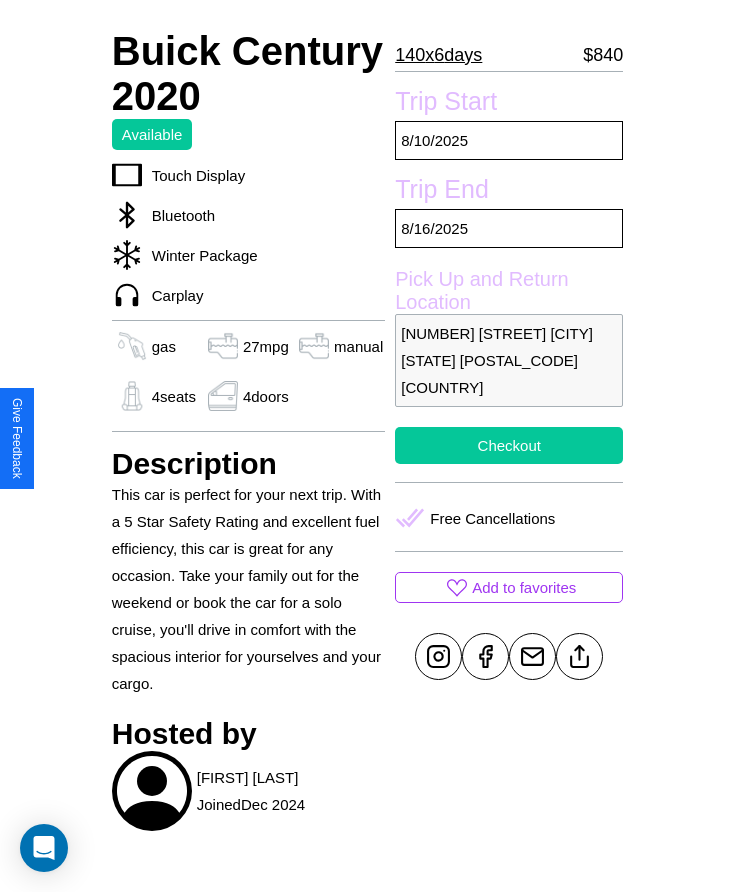 click on "Checkout" at bounding box center [509, 445] 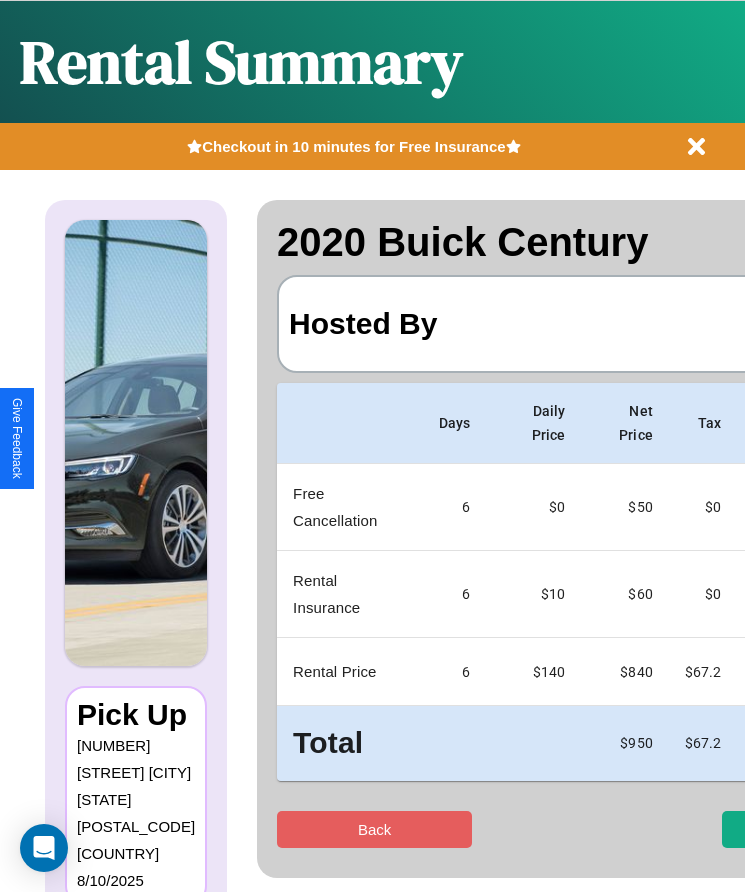 scroll, scrollTop: 0, scrollLeft: 127, axis: horizontal 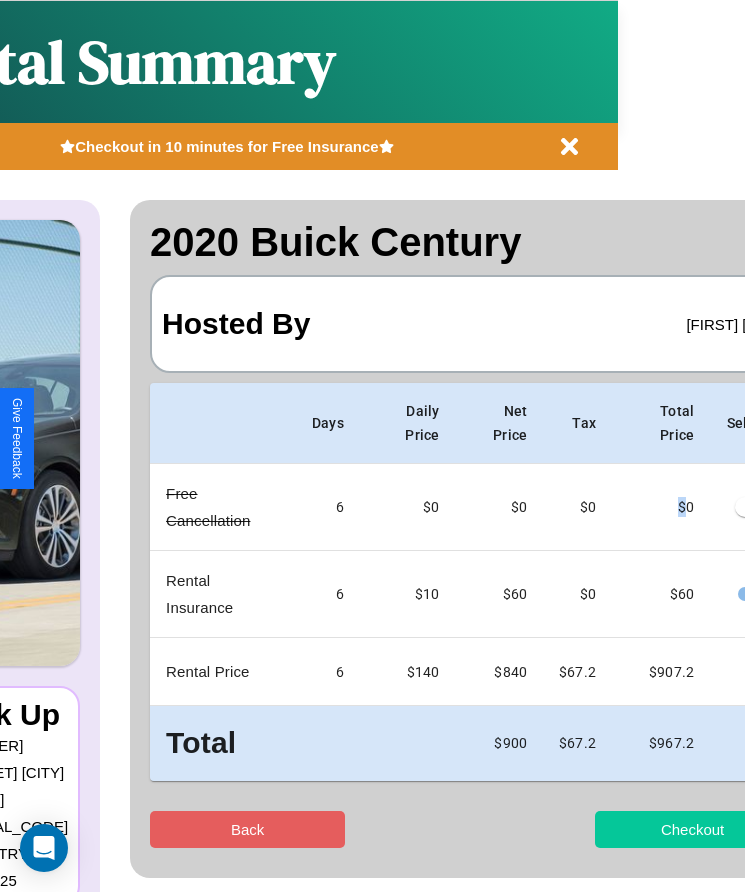 click on "Checkout" at bounding box center (692, 829) 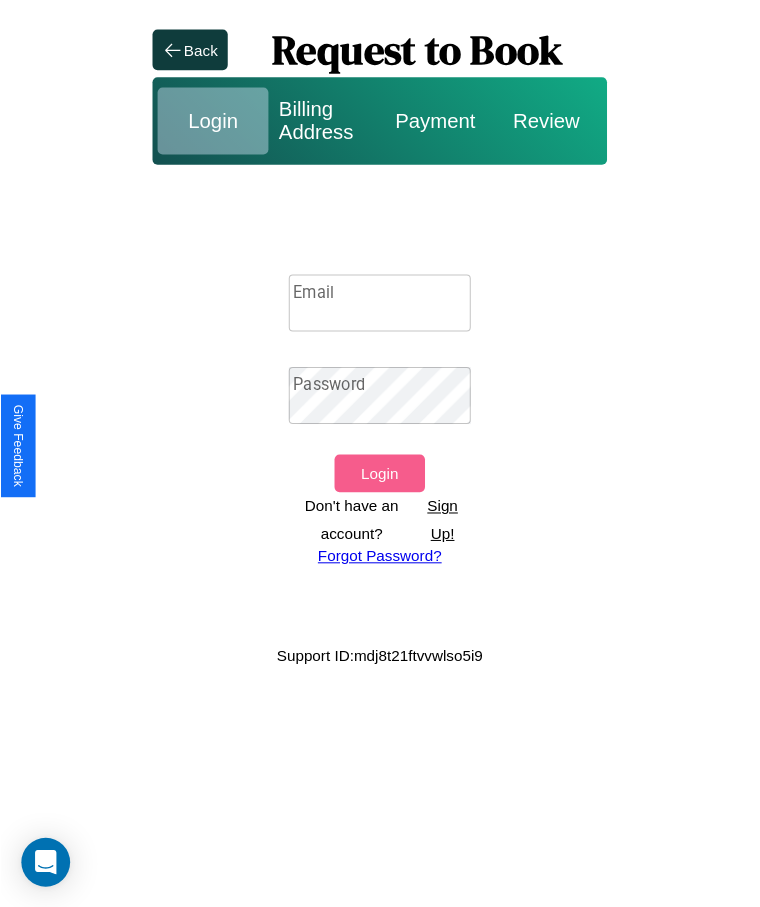 scroll, scrollTop: 0, scrollLeft: 0, axis: both 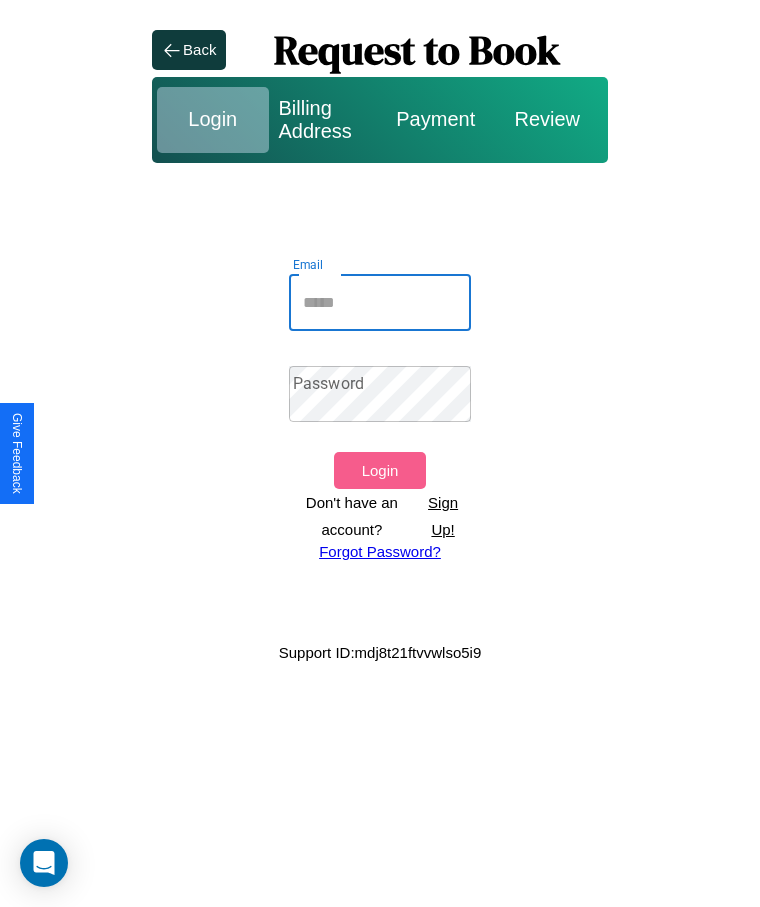 click on "Email" at bounding box center [380, 303] 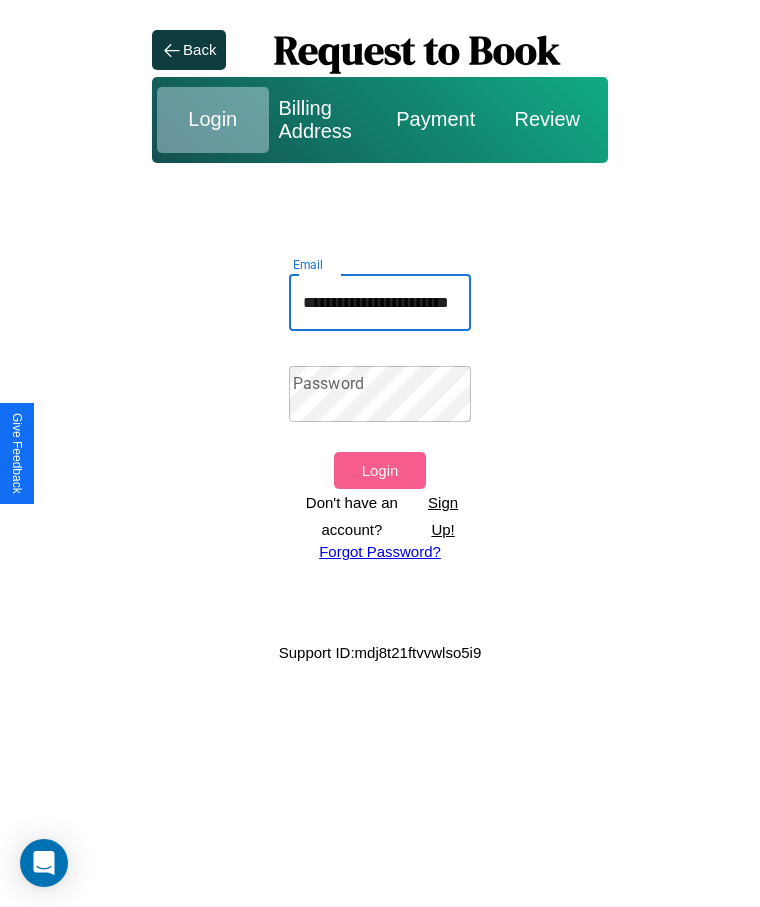 scroll, scrollTop: 0, scrollLeft: 63, axis: horizontal 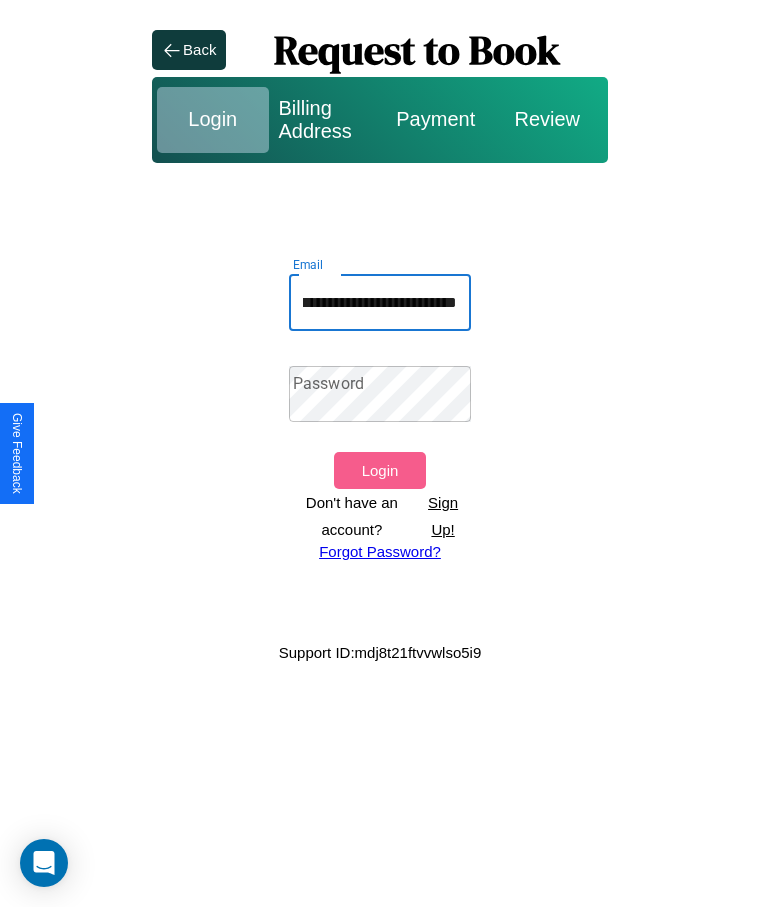type on "**********" 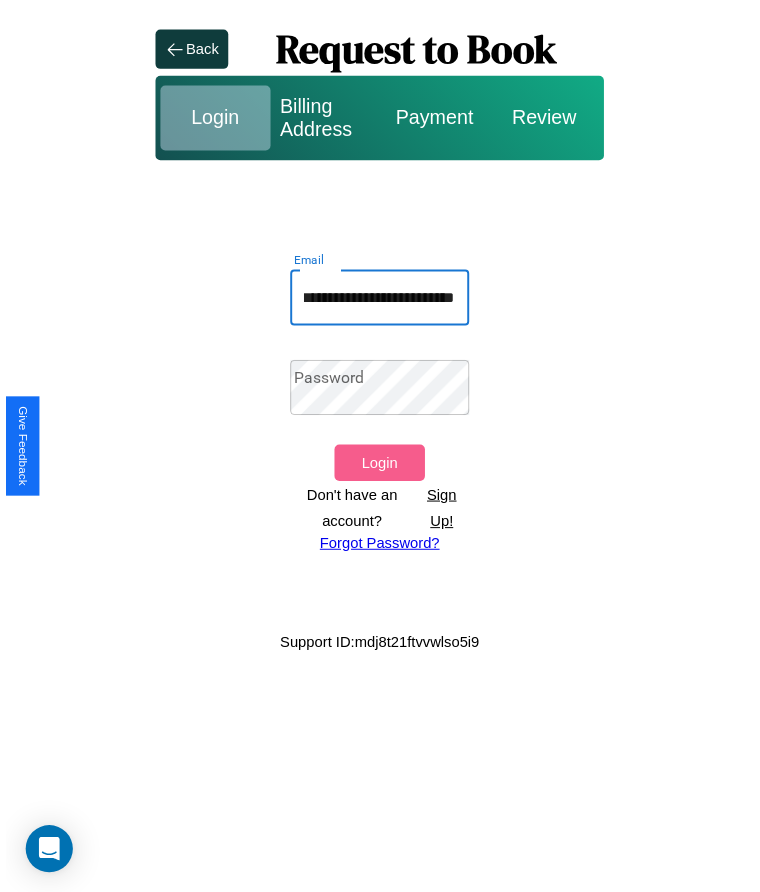 scroll, scrollTop: 0, scrollLeft: 0, axis: both 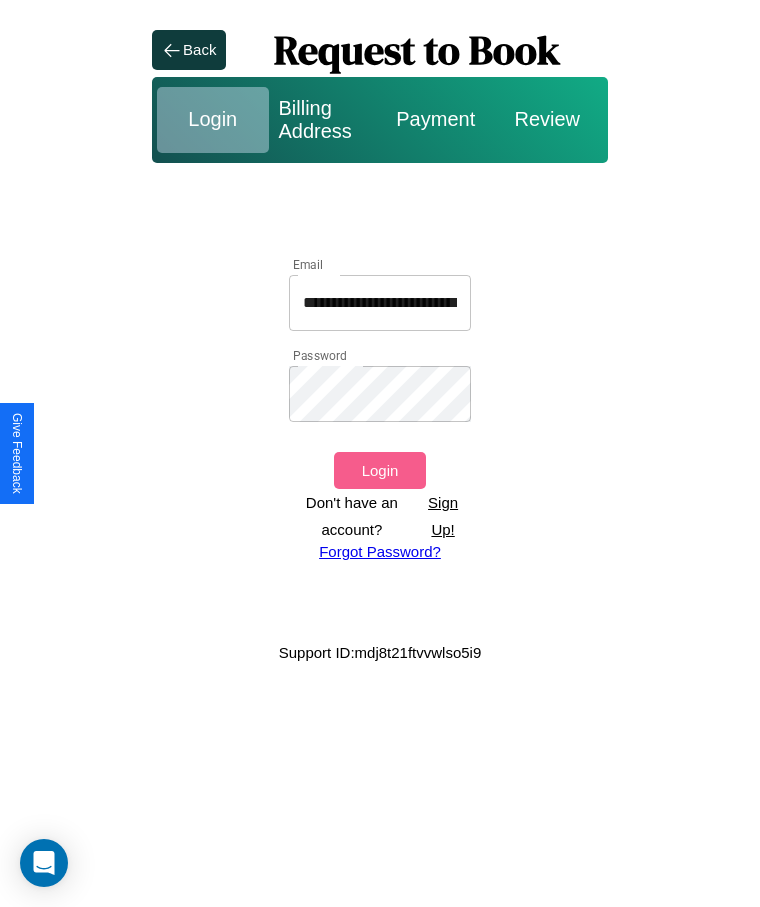 click on "Login" at bounding box center [379, 470] 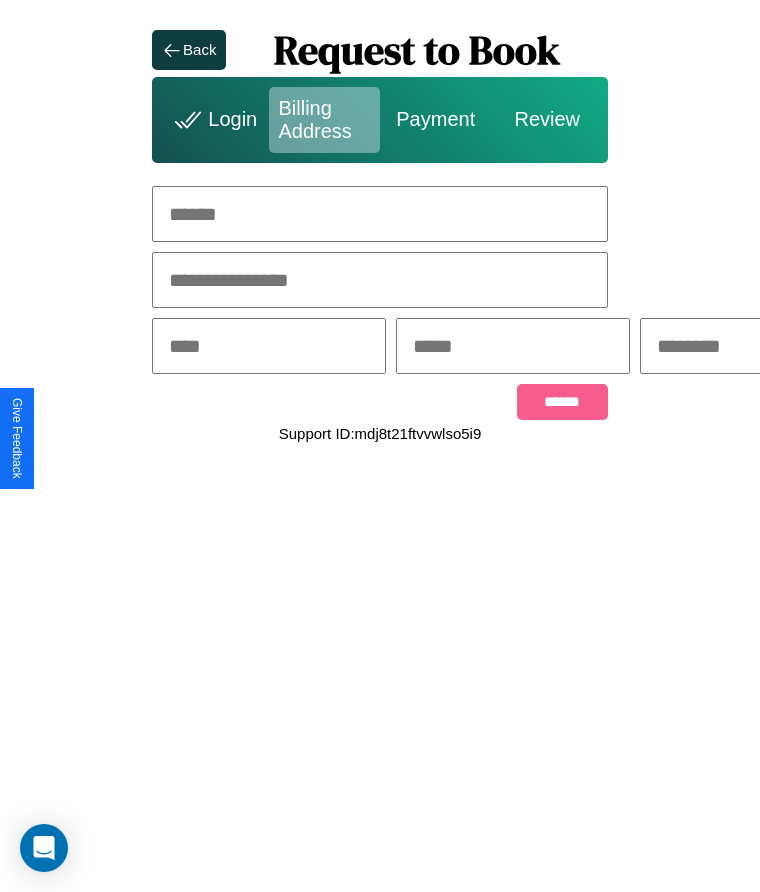 scroll, scrollTop: 0, scrollLeft: 309, axis: horizontal 